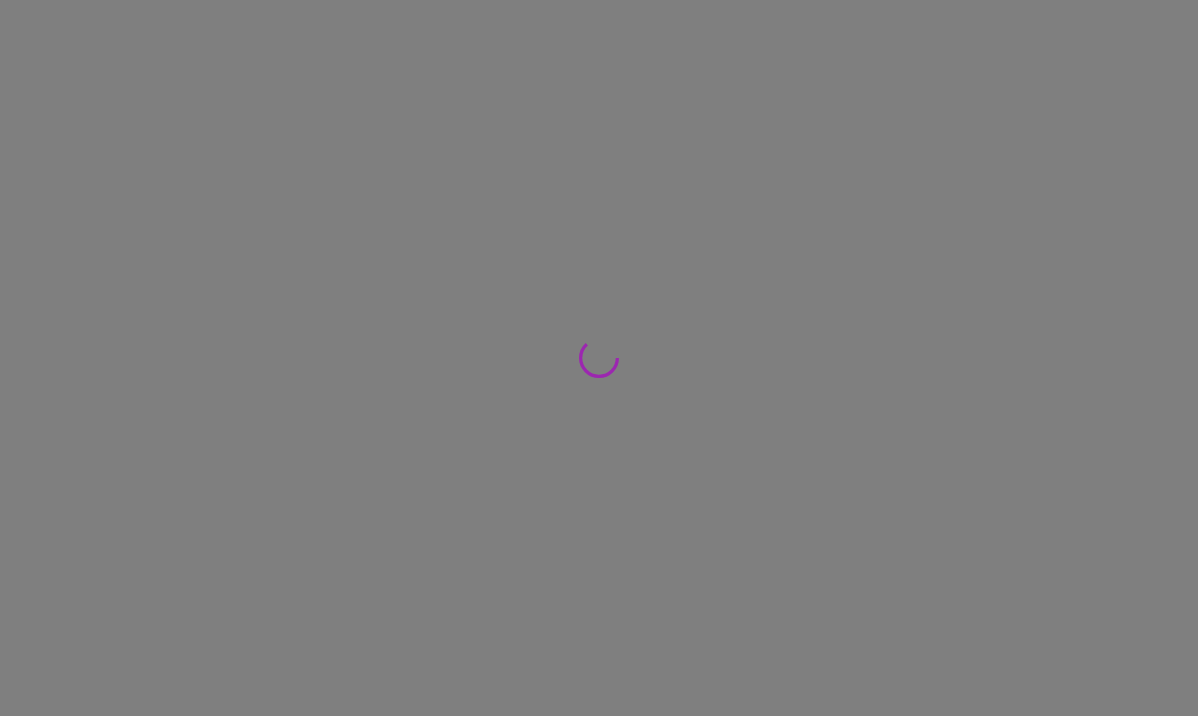 scroll, scrollTop: 0, scrollLeft: 0, axis: both 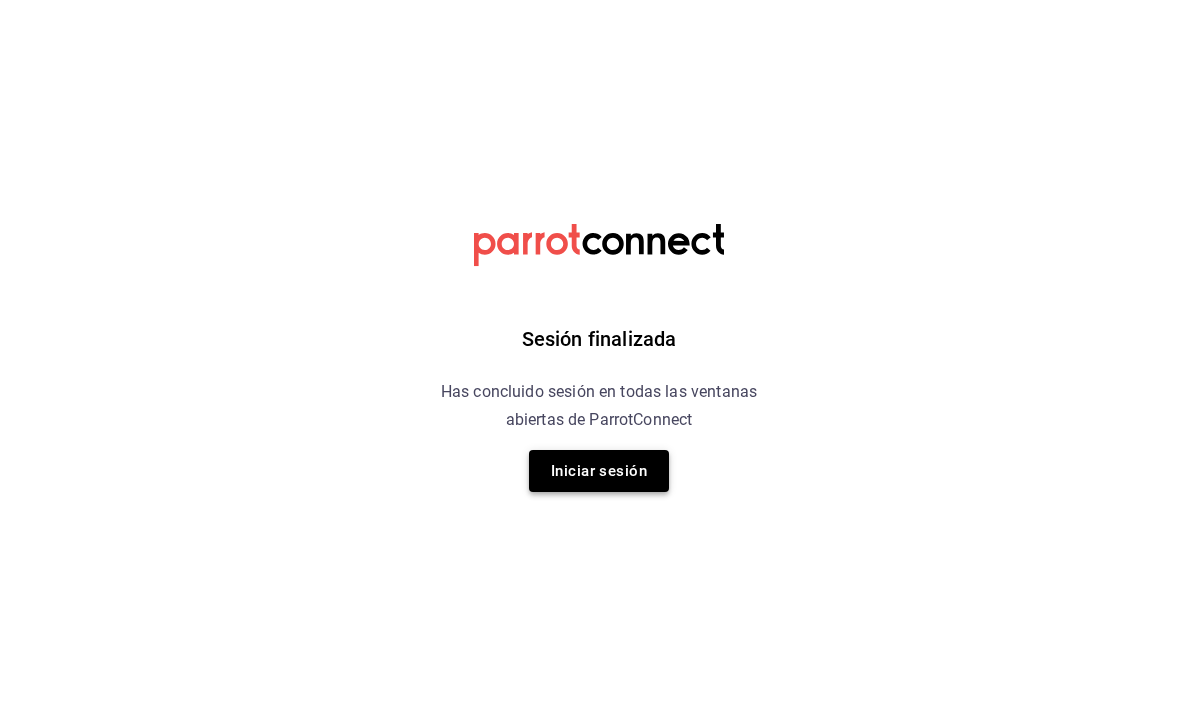 click on "Iniciar sesión" at bounding box center [599, 471] 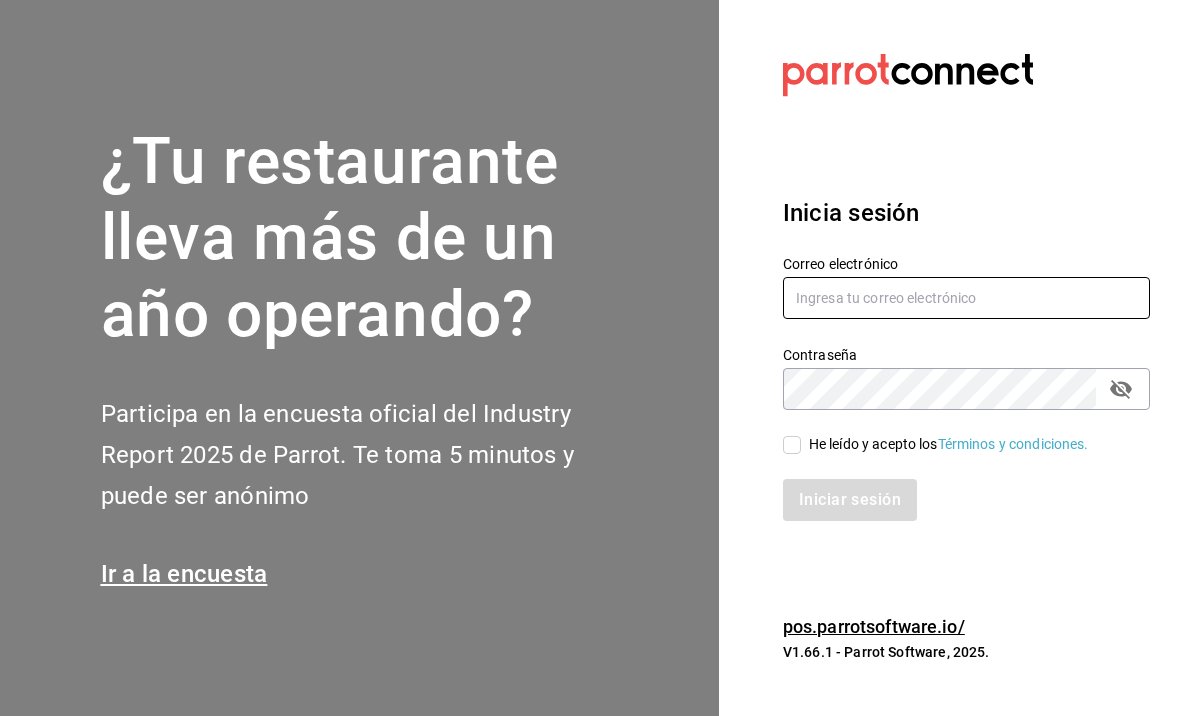 type on "contacto@example.com" 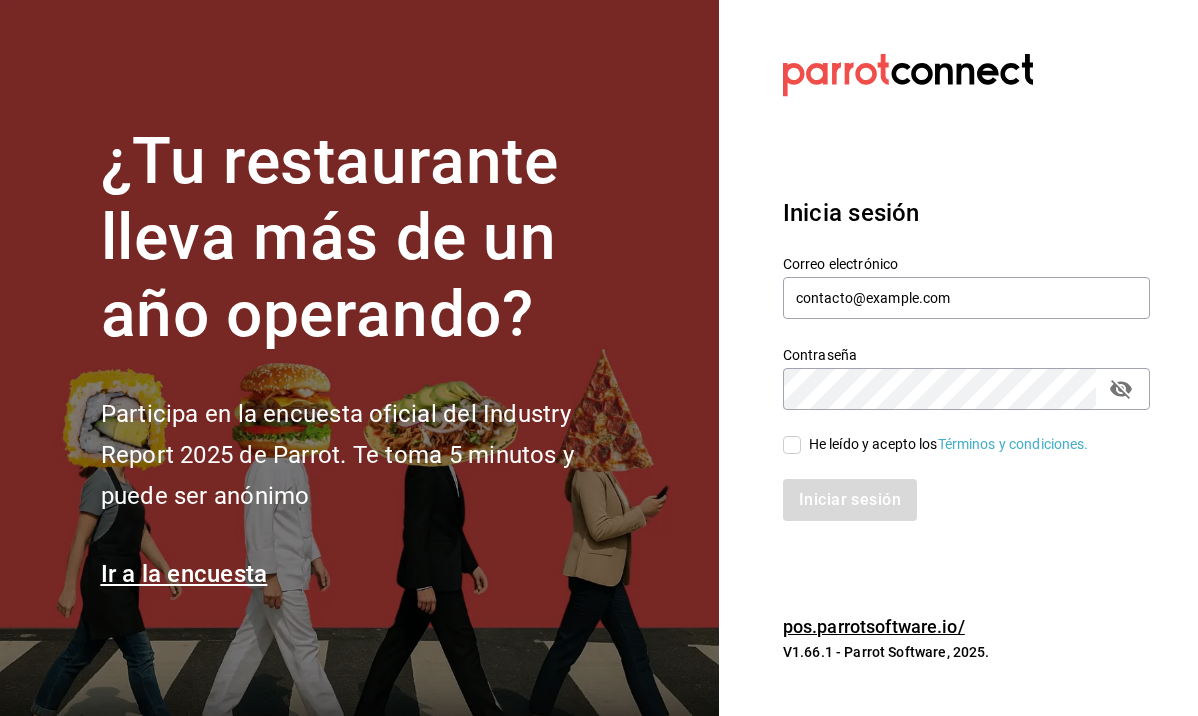click on "He leído y acepto los  Términos y condiciones." at bounding box center (954, 433) 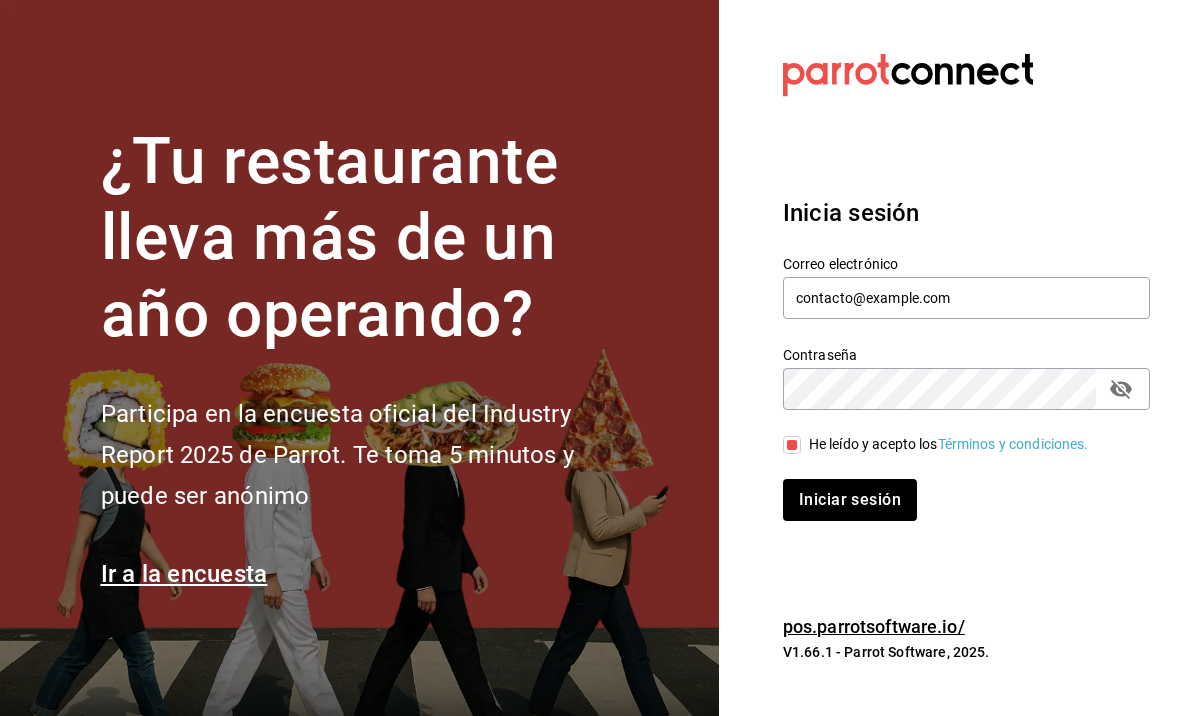click on "Inicia sesión Correo electrónico contacto@manidipasta.com Contraseña Contraseña He leído y acepto los  Términos y condiciones. Iniciar sesión" at bounding box center [966, 358] 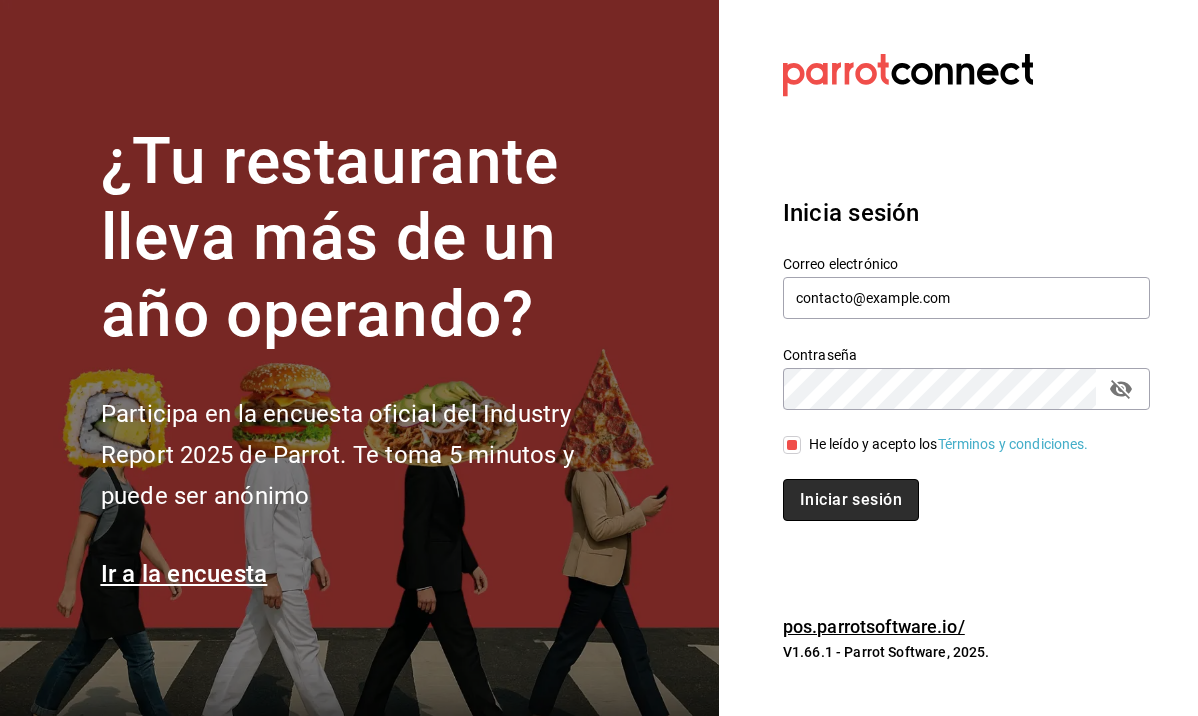 click on "Iniciar sesión" at bounding box center [851, 500] 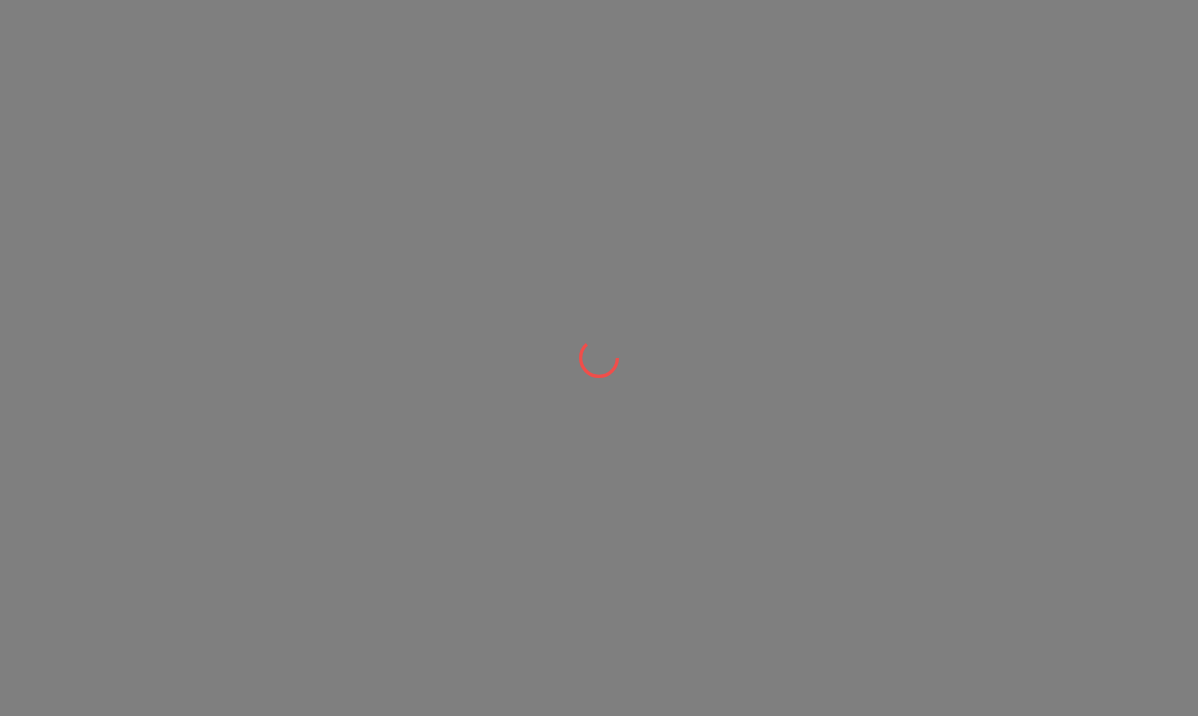 scroll, scrollTop: 0, scrollLeft: 0, axis: both 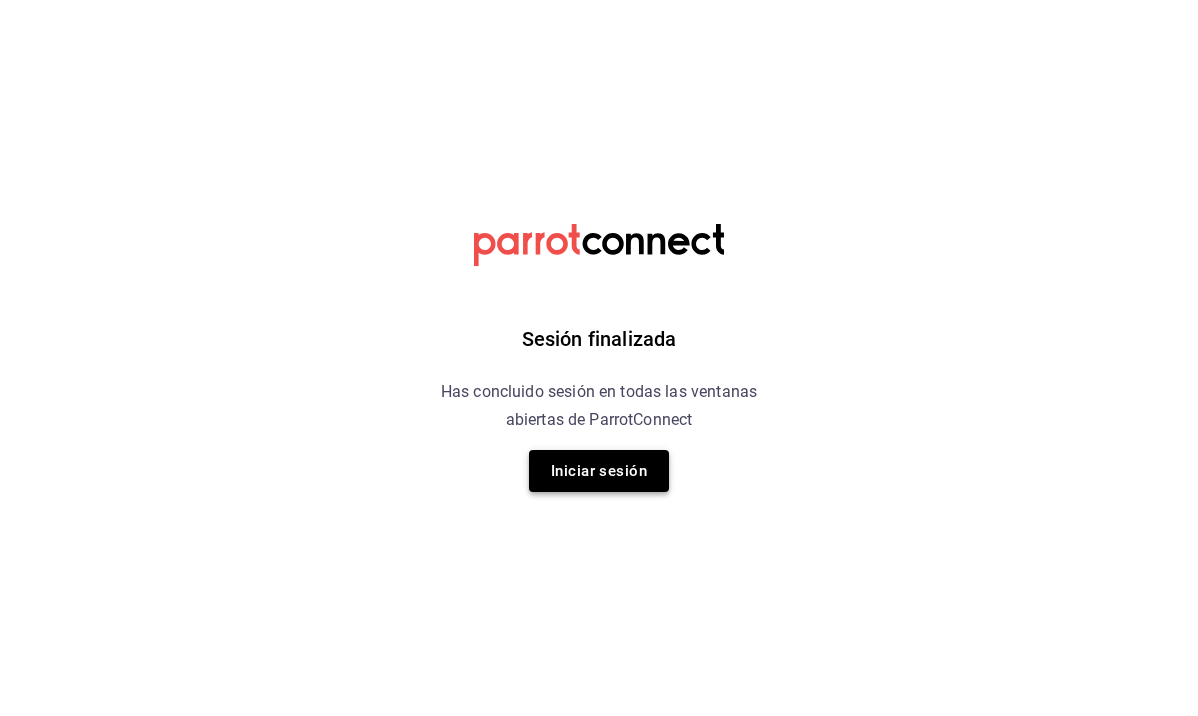 click on "Iniciar sesión" at bounding box center (599, 471) 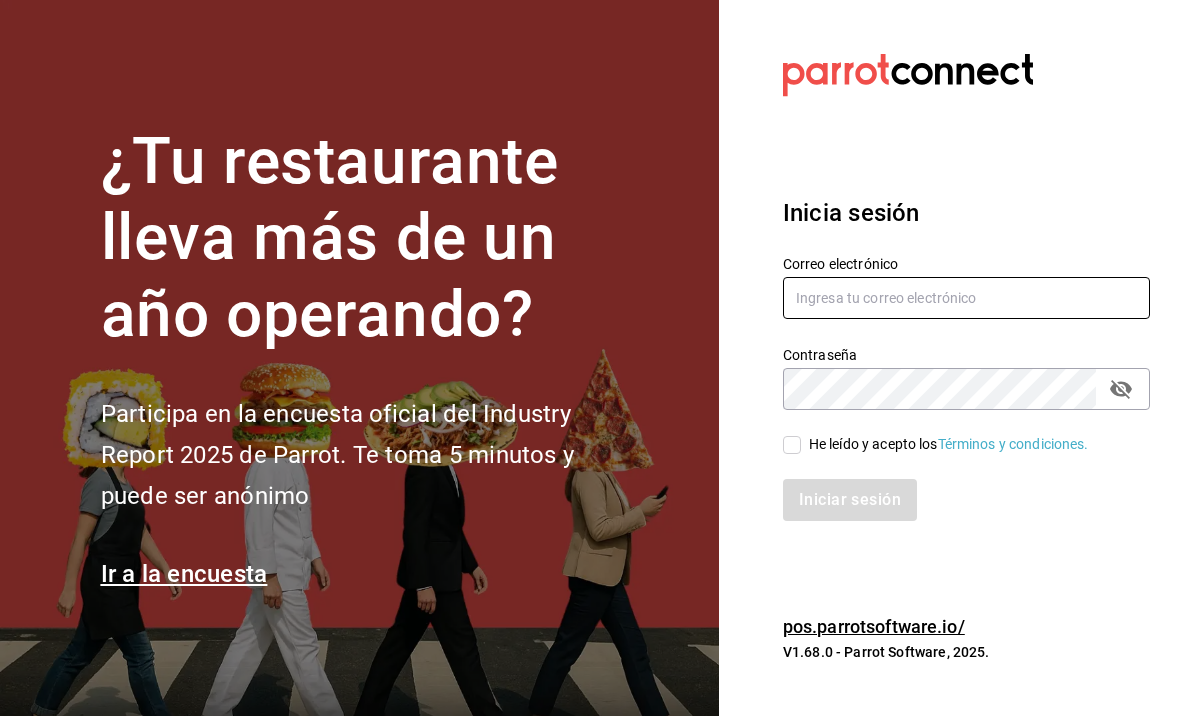 type on "contacto@example.com" 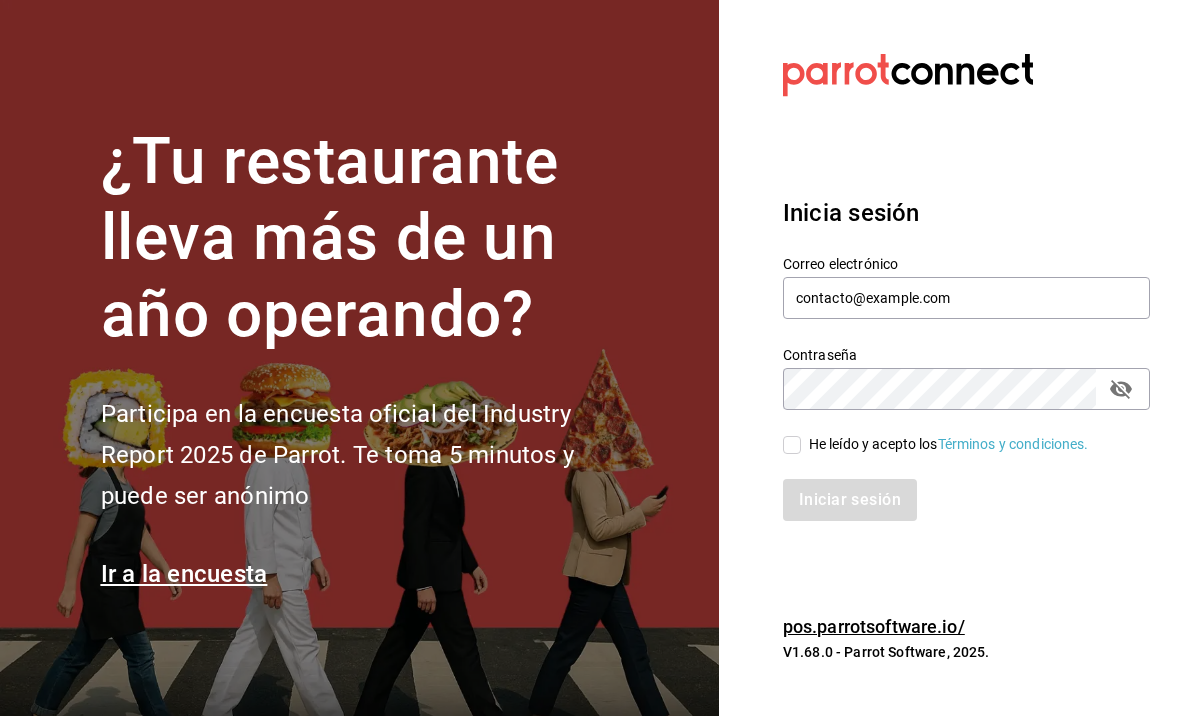 click on "He leído y acepto los  Términos y condiciones." at bounding box center (954, 433) 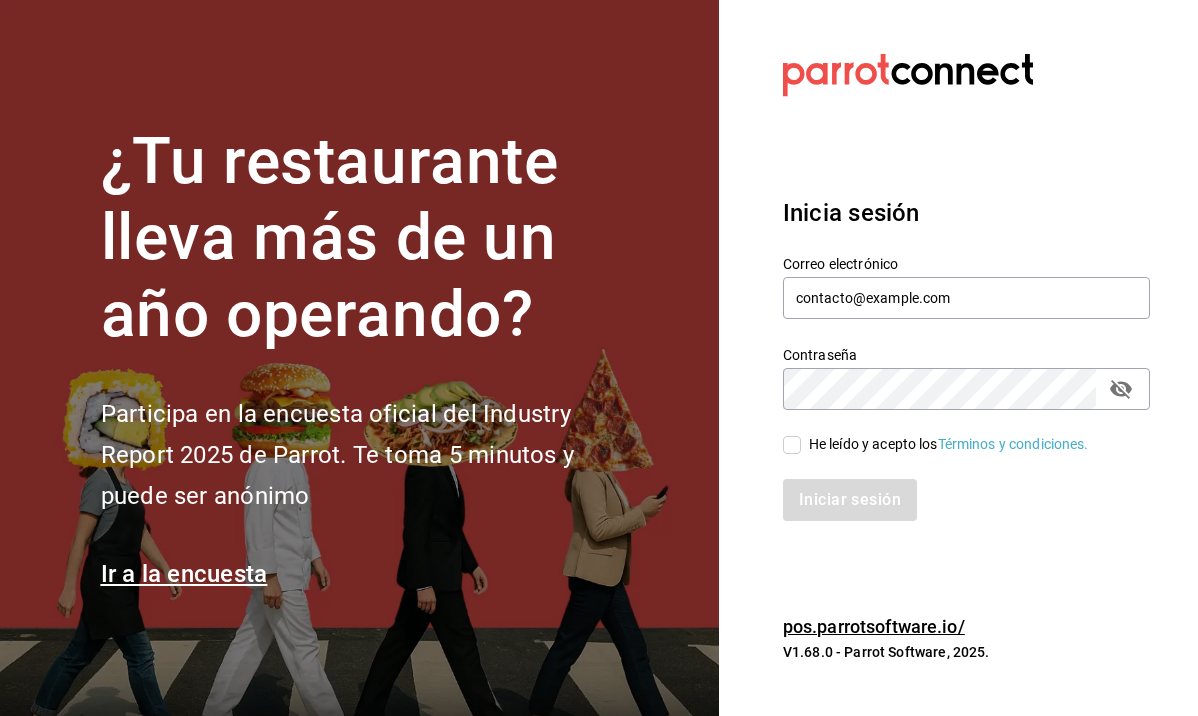 checkbox on "true" 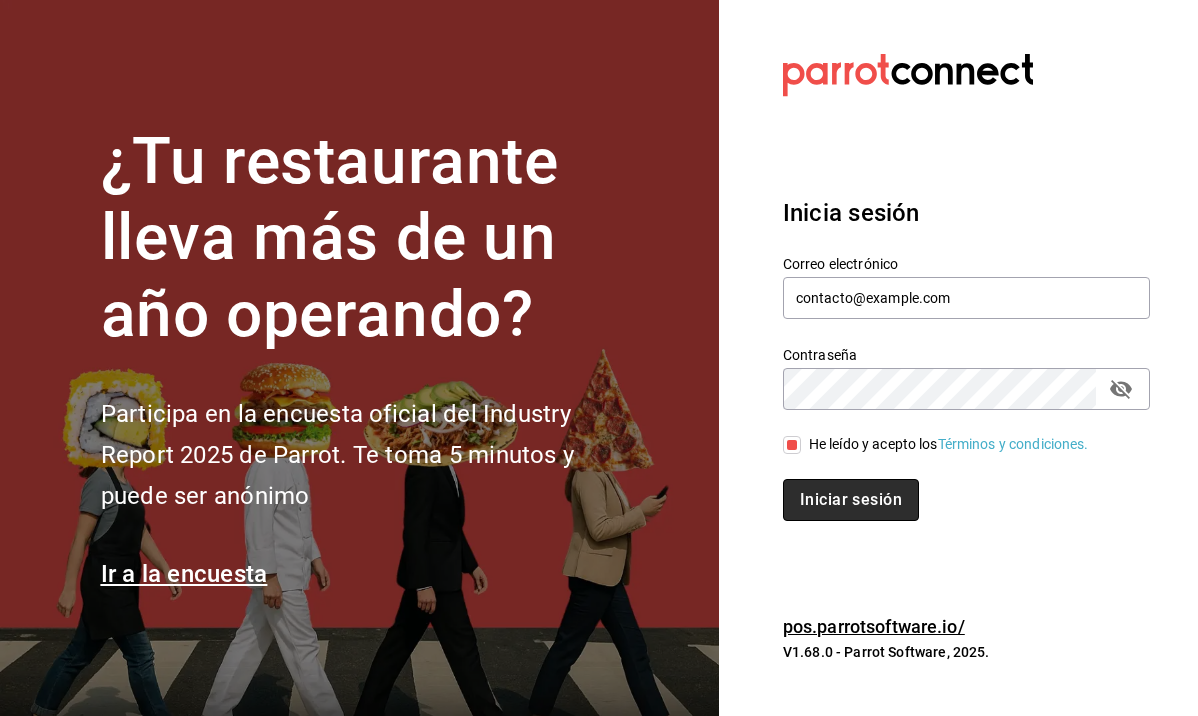 click on "Iniciar sesión" at bounding box center (851, 500) 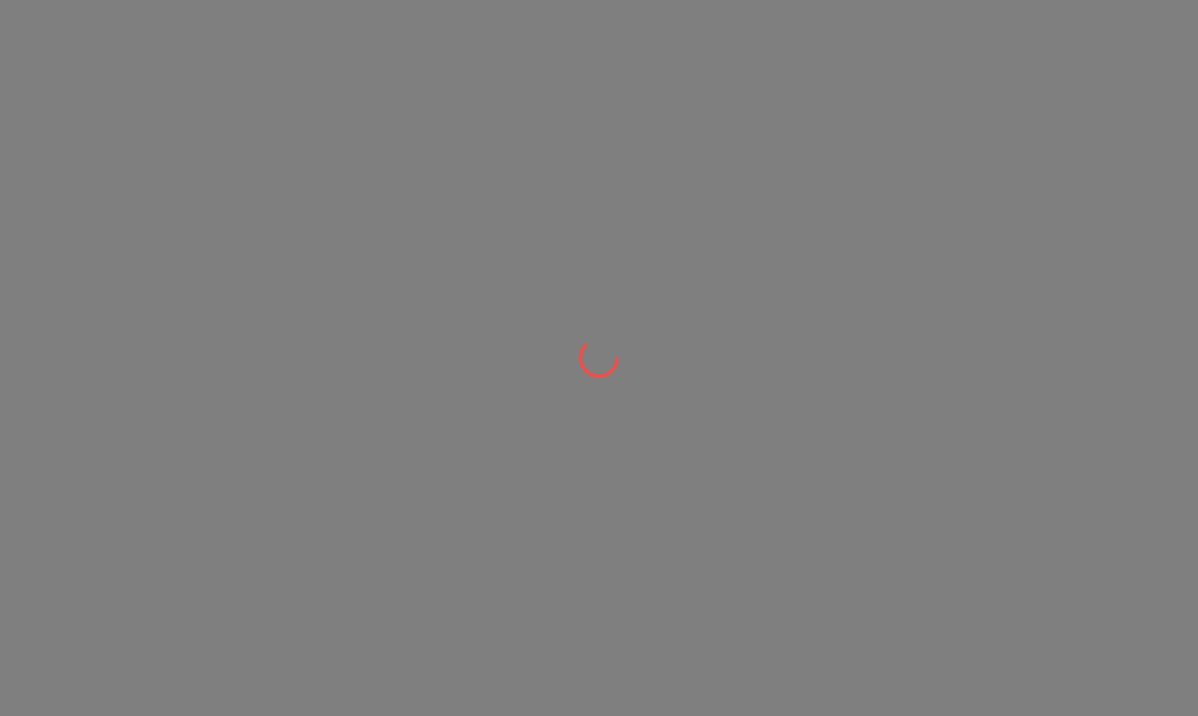 scroll, scrollTop: 0, scrollLeft: 0, axis: both 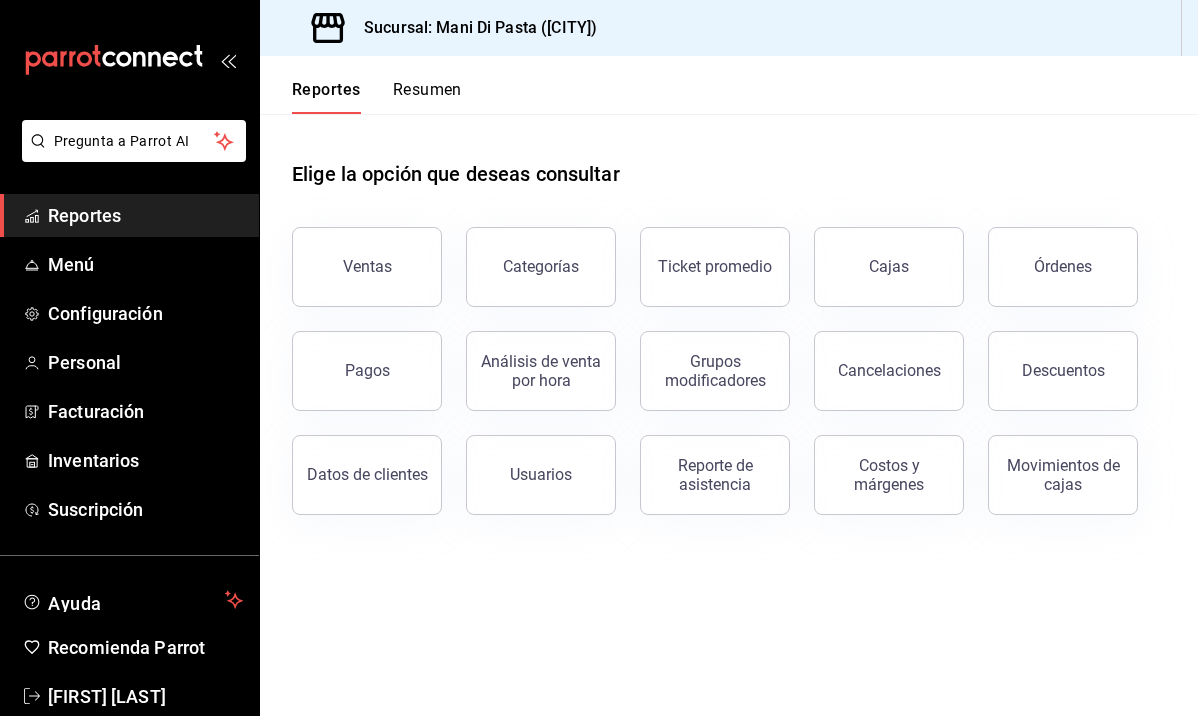 click on "Resumen" at bounding box center (427, 97) 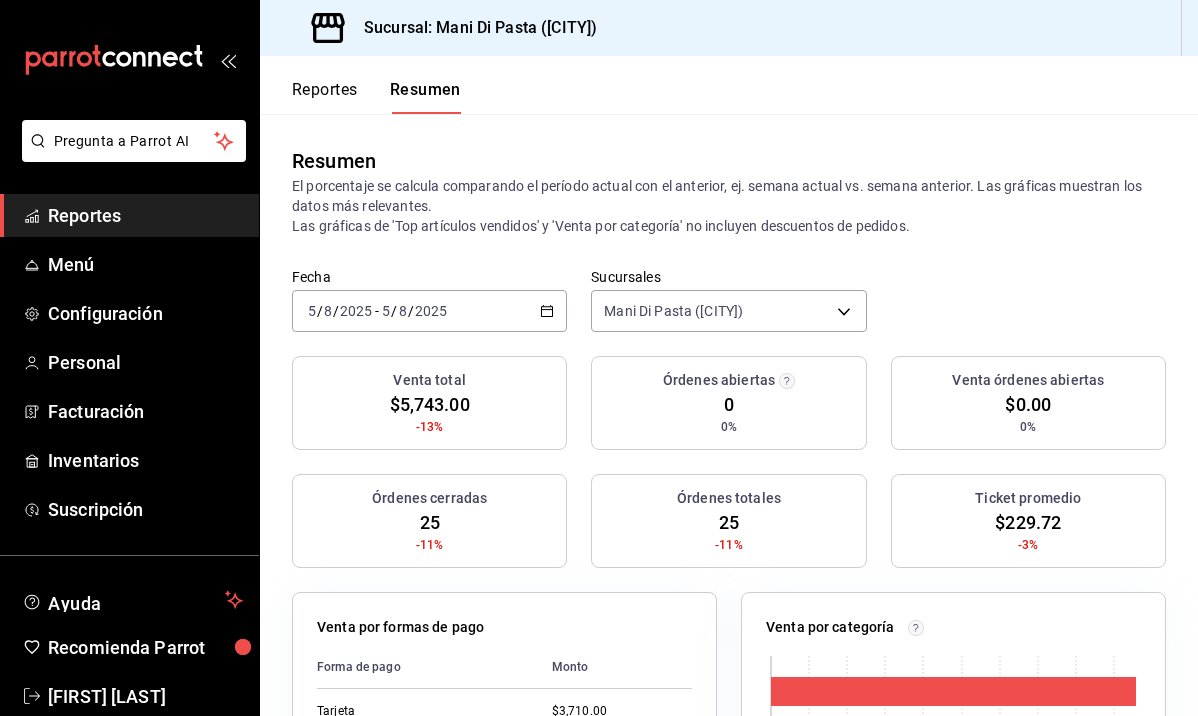 click on "Reportes" at bounding box center [325, 97] 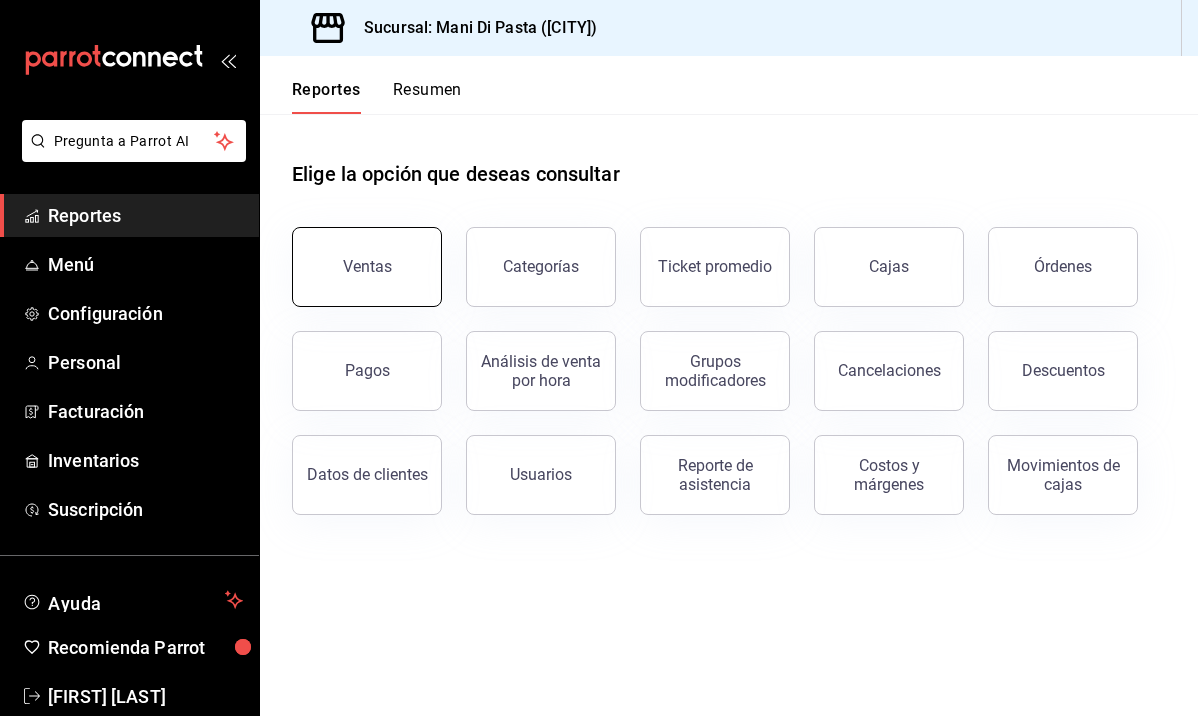 click on "Ventas" at bounding box center [367, 267] 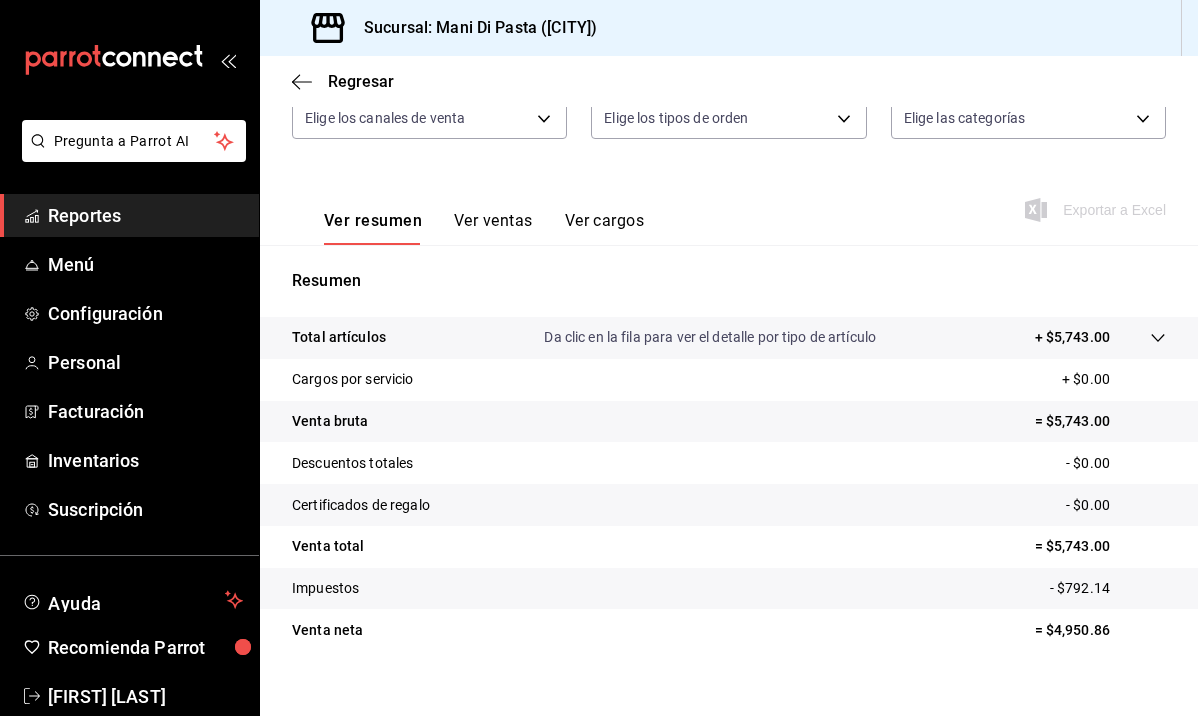scroll, scrollTop: 235, scrollLeft: 0, axis: vertical 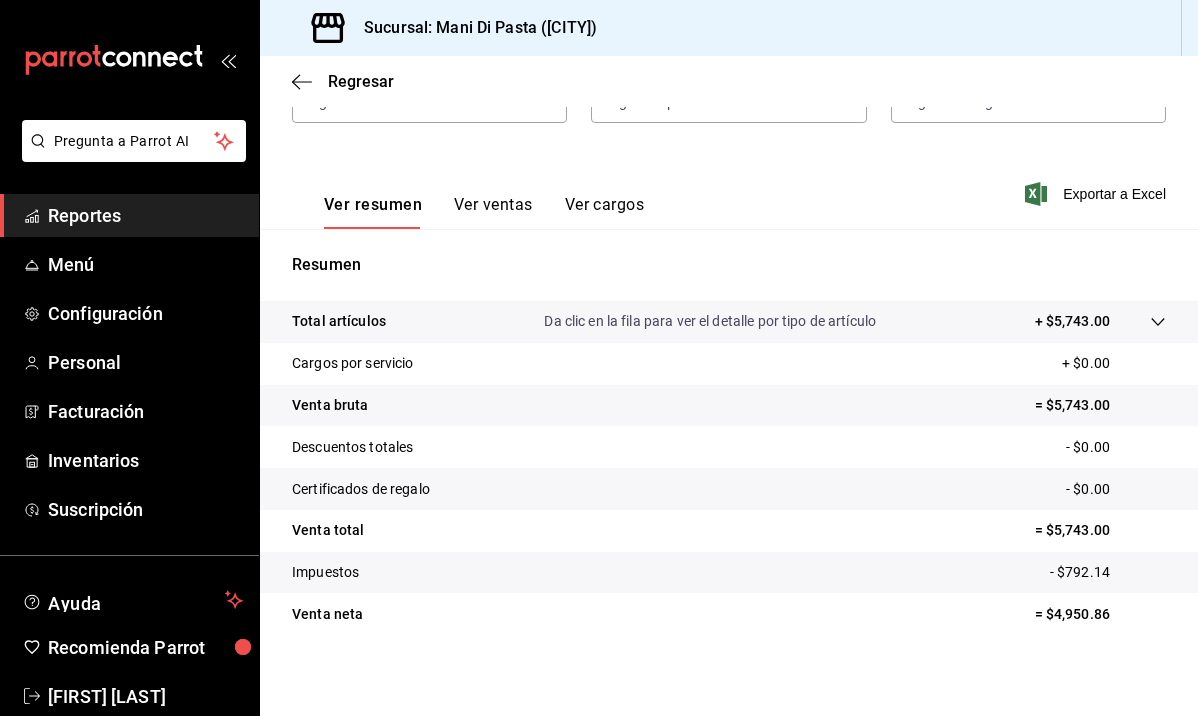 click on "Ver ventas" at bounding box center [493, 212] 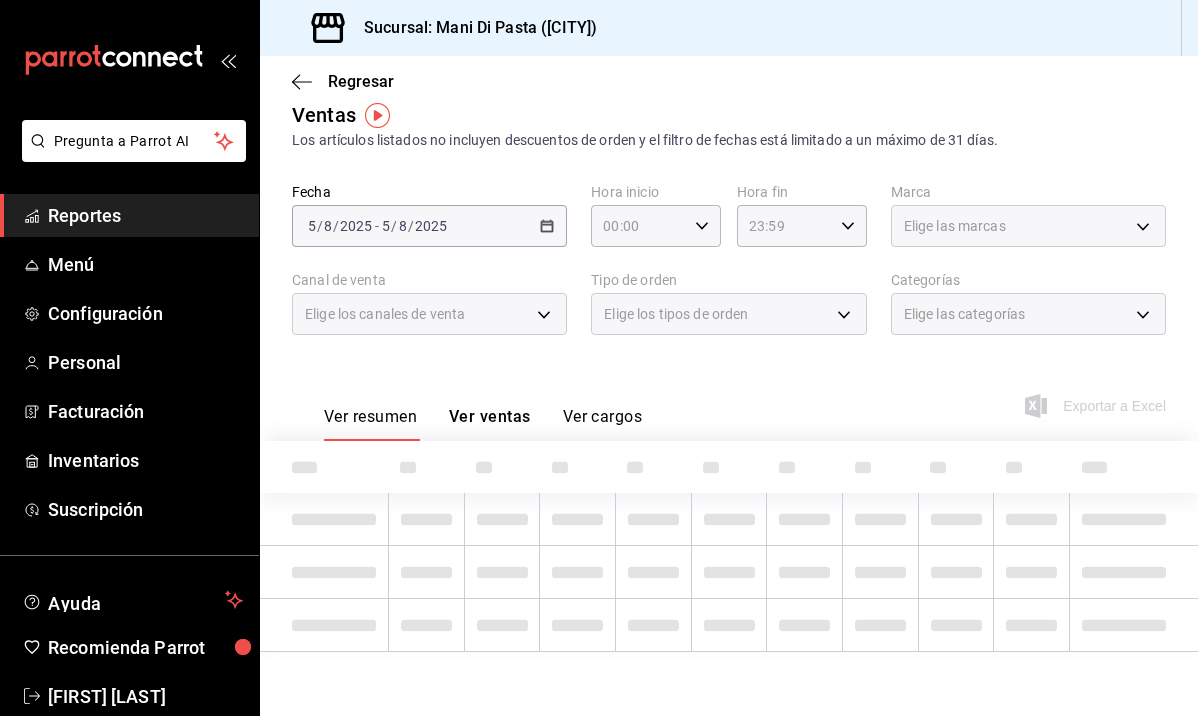 scroll, scrollTop: 23, scrollLeft: 0, axis: vertical 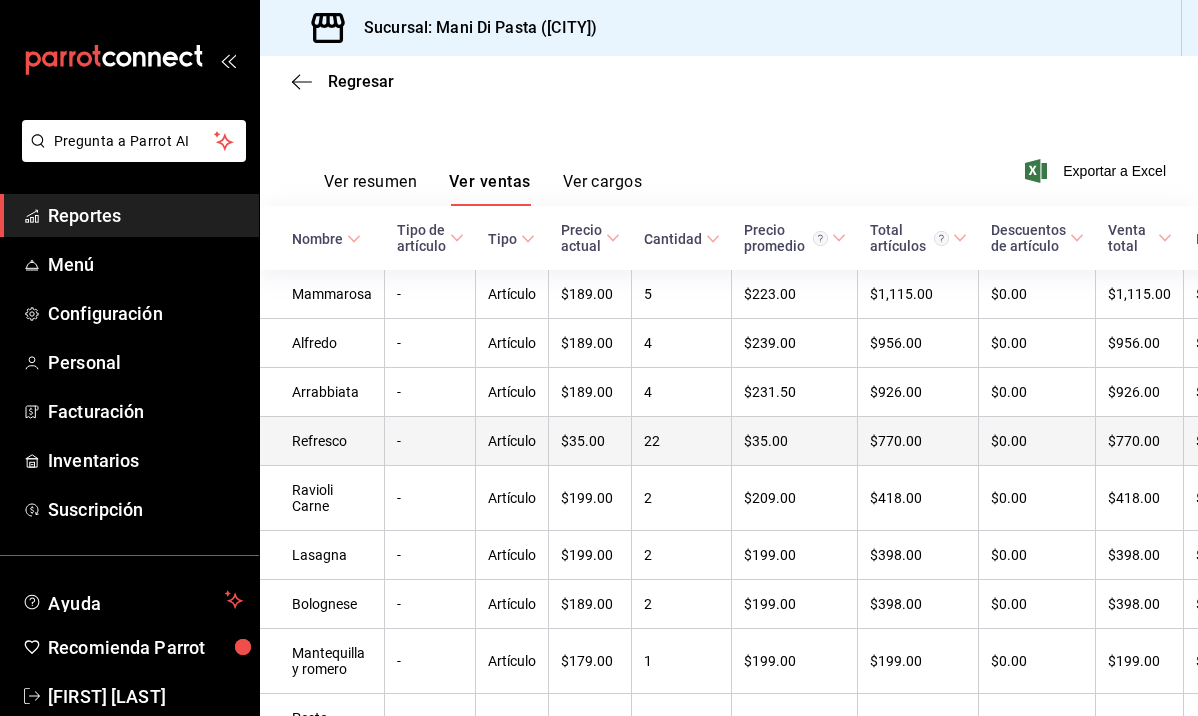 click on "Refresco" at bounding box center (322, 441) 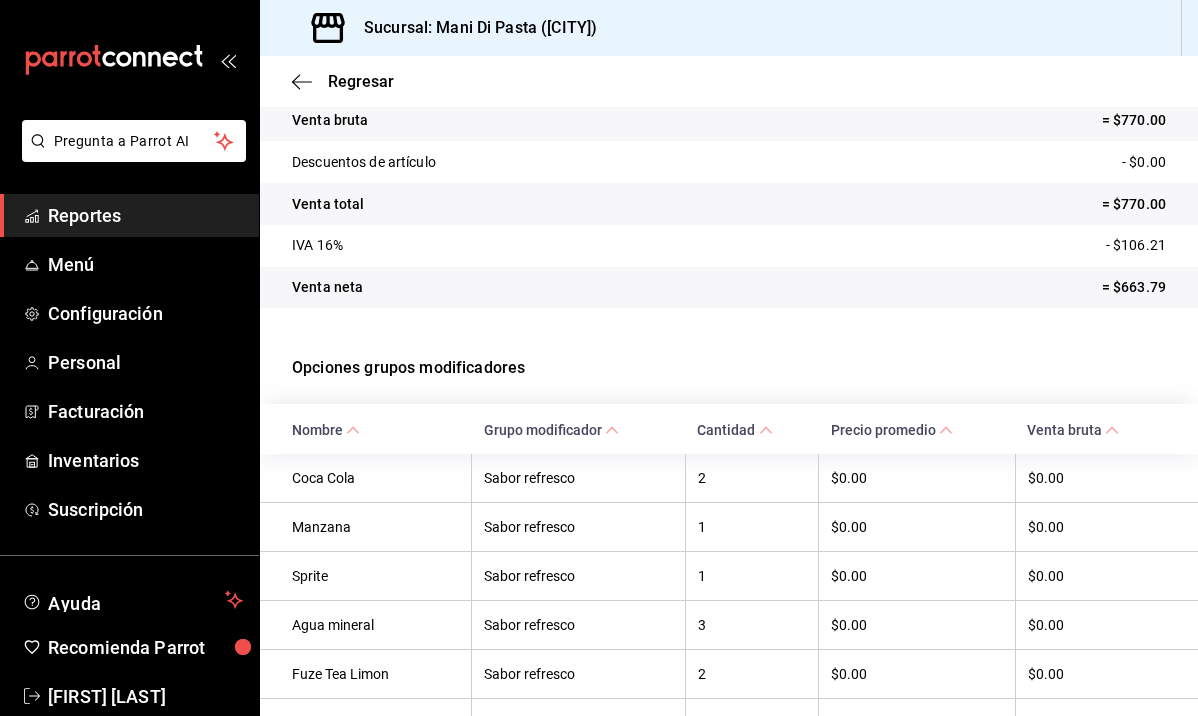 scroll, scrollTop: 47, scrollLeft: 0, axis: vertical 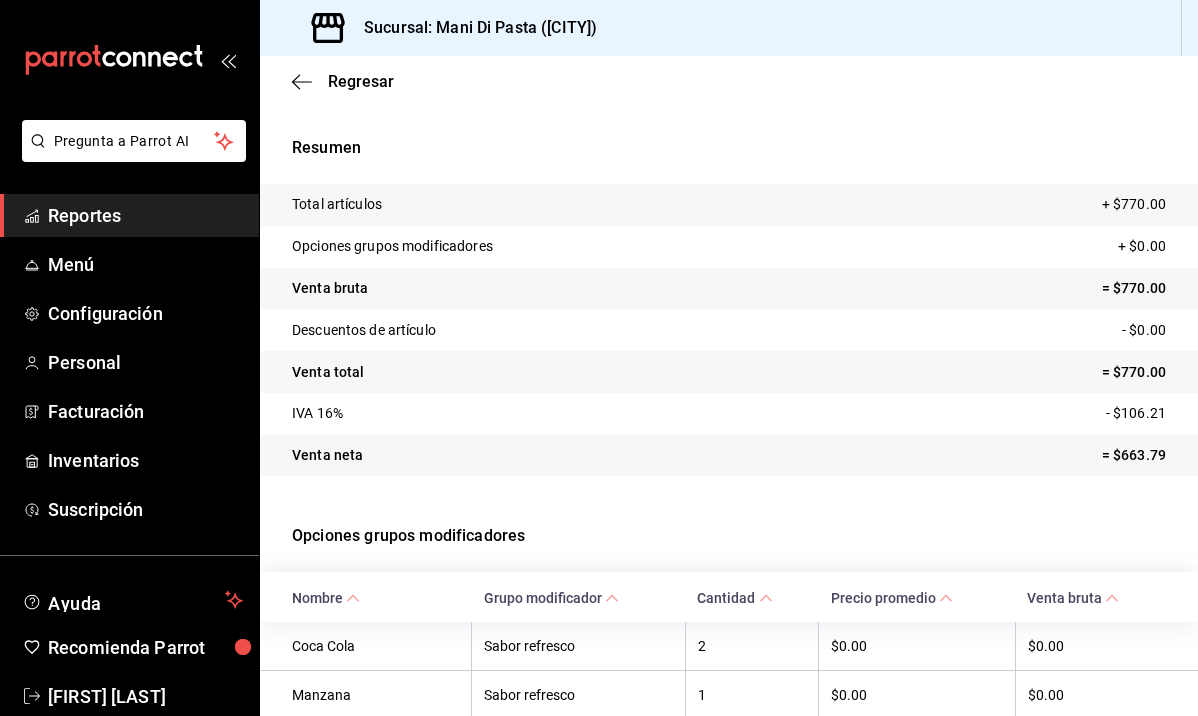 click on "Reportes" at bounding box center [145, 215] 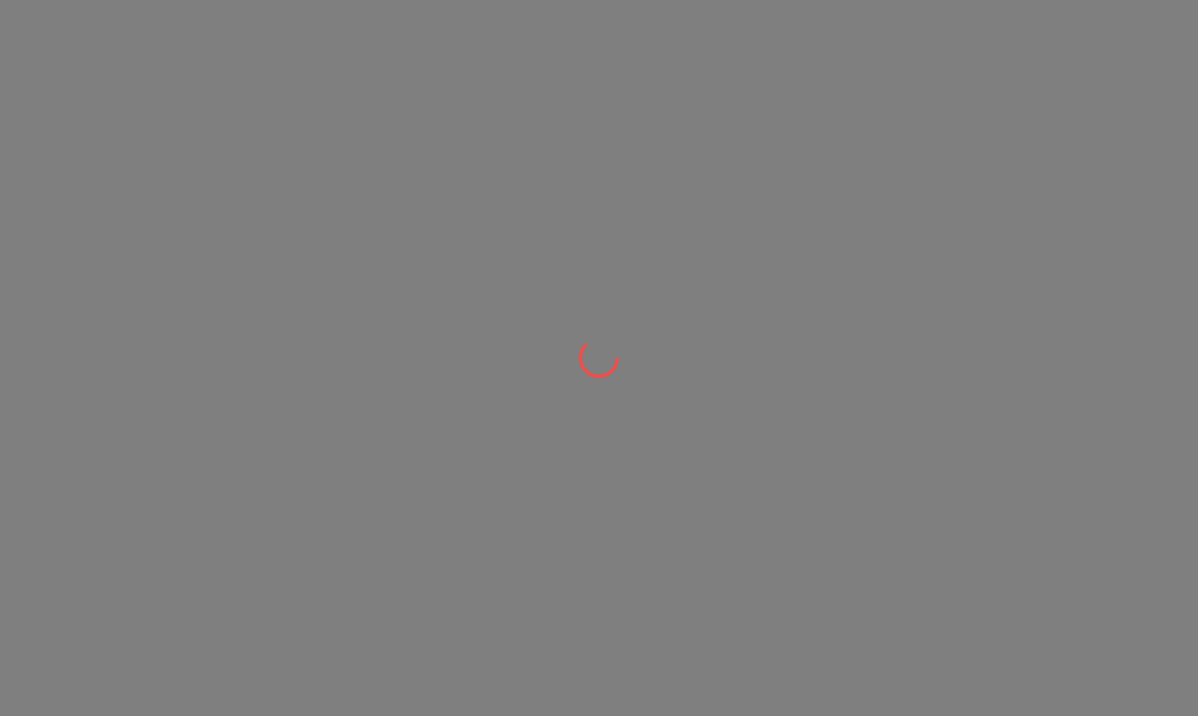 scroll, scrollTop: 0, scrollLeft: 0, axis: both 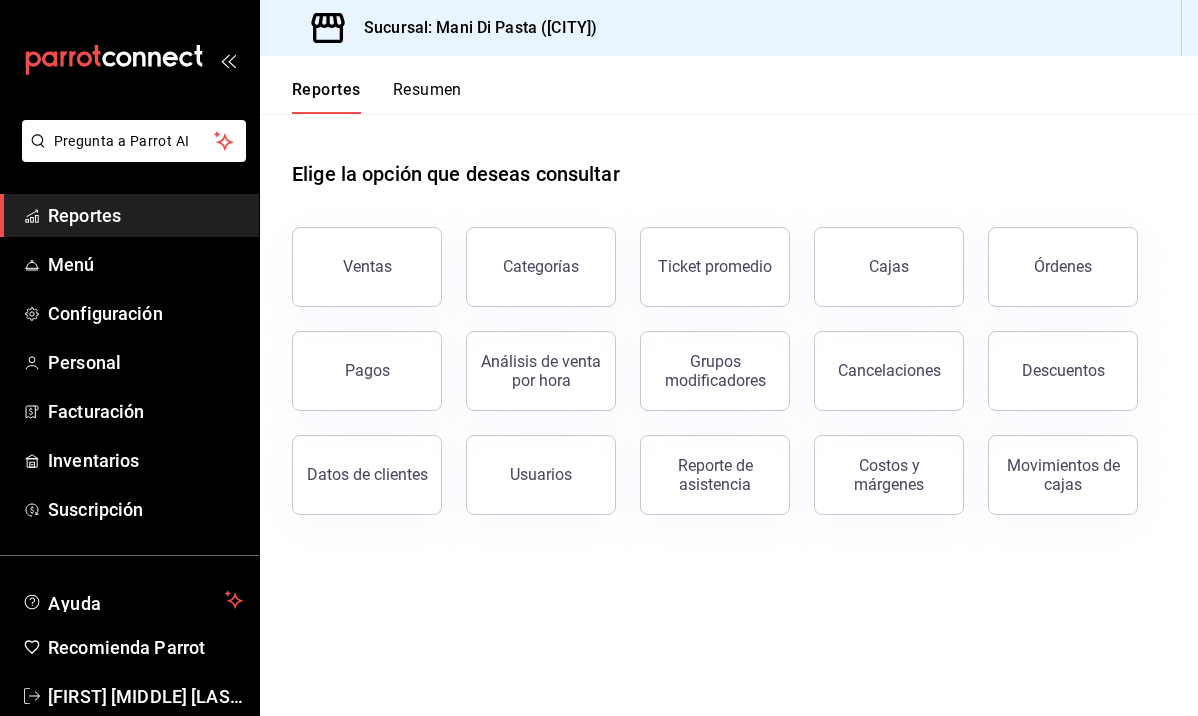 click on "Reportes Resumen" at bounding box center [361, 85] 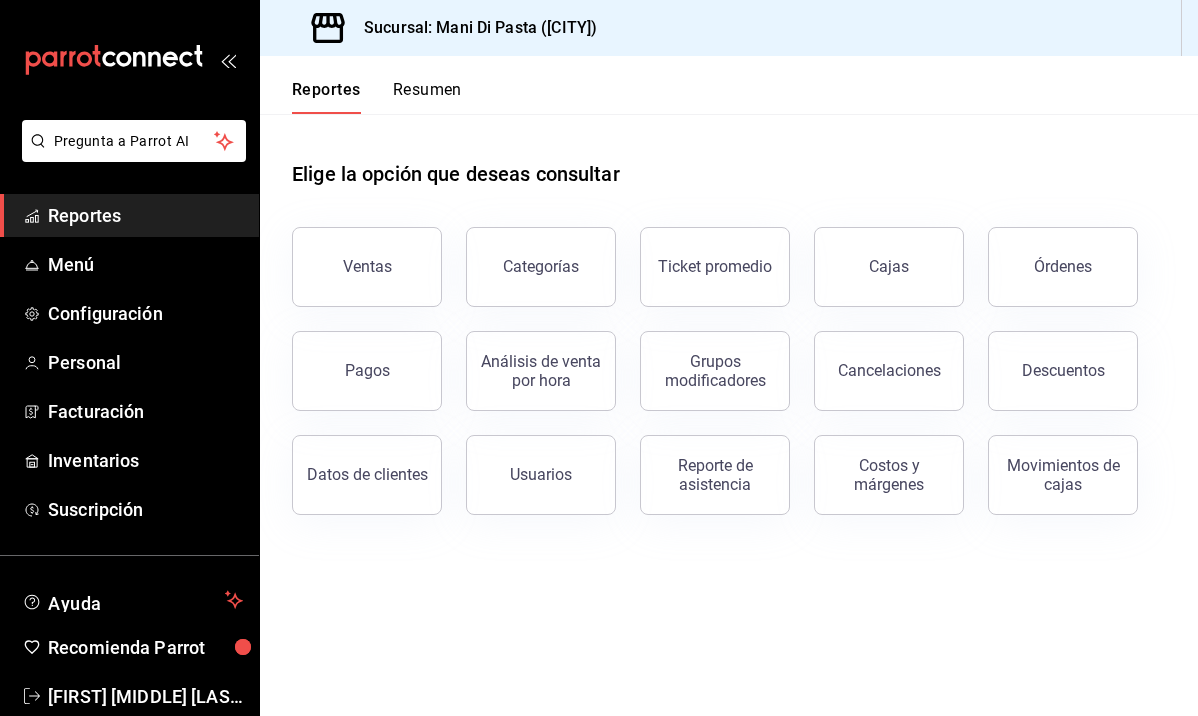 click on "Resumen" at bounding box center [427, 97] 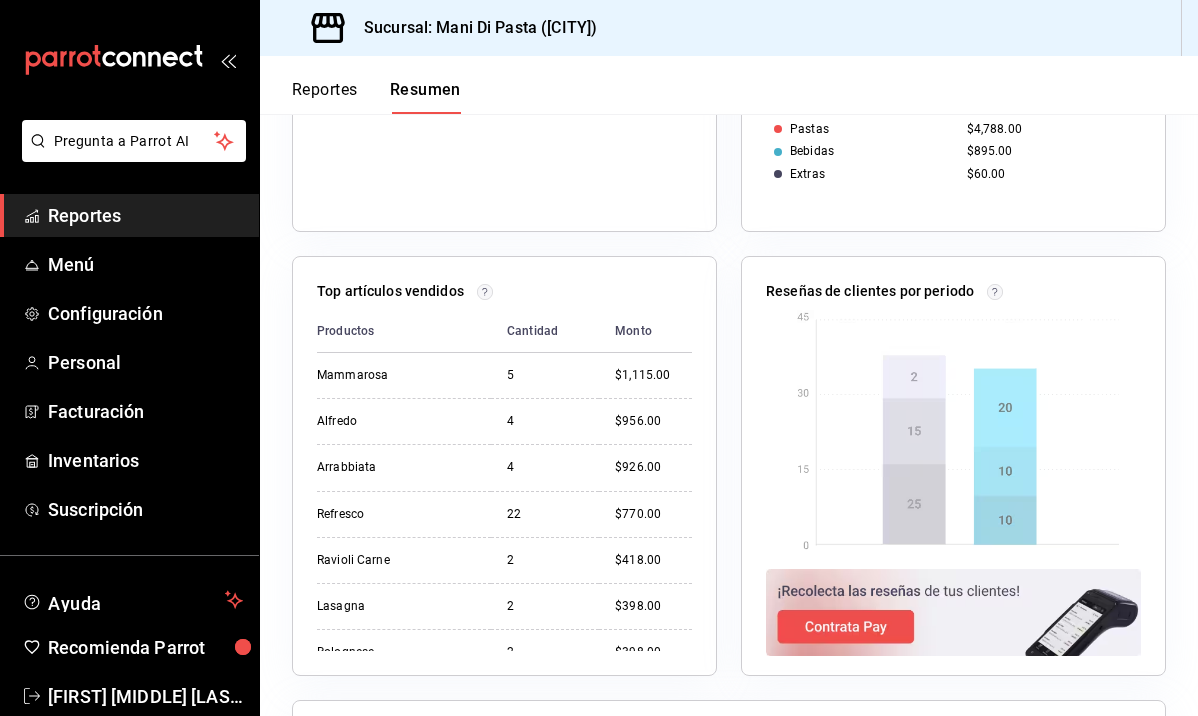 scroll, scrollTop: 855, scrollLeft: 0, axis: vertical 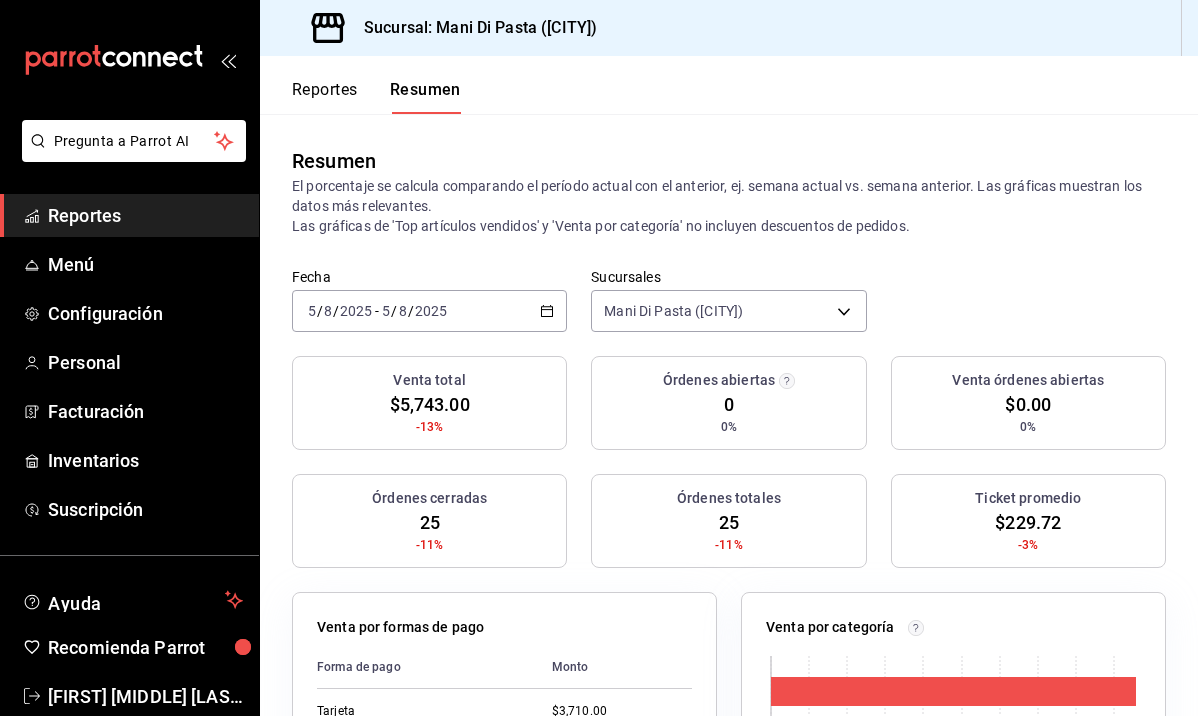 click on "Reportes" at bounding box center (325, 97) 